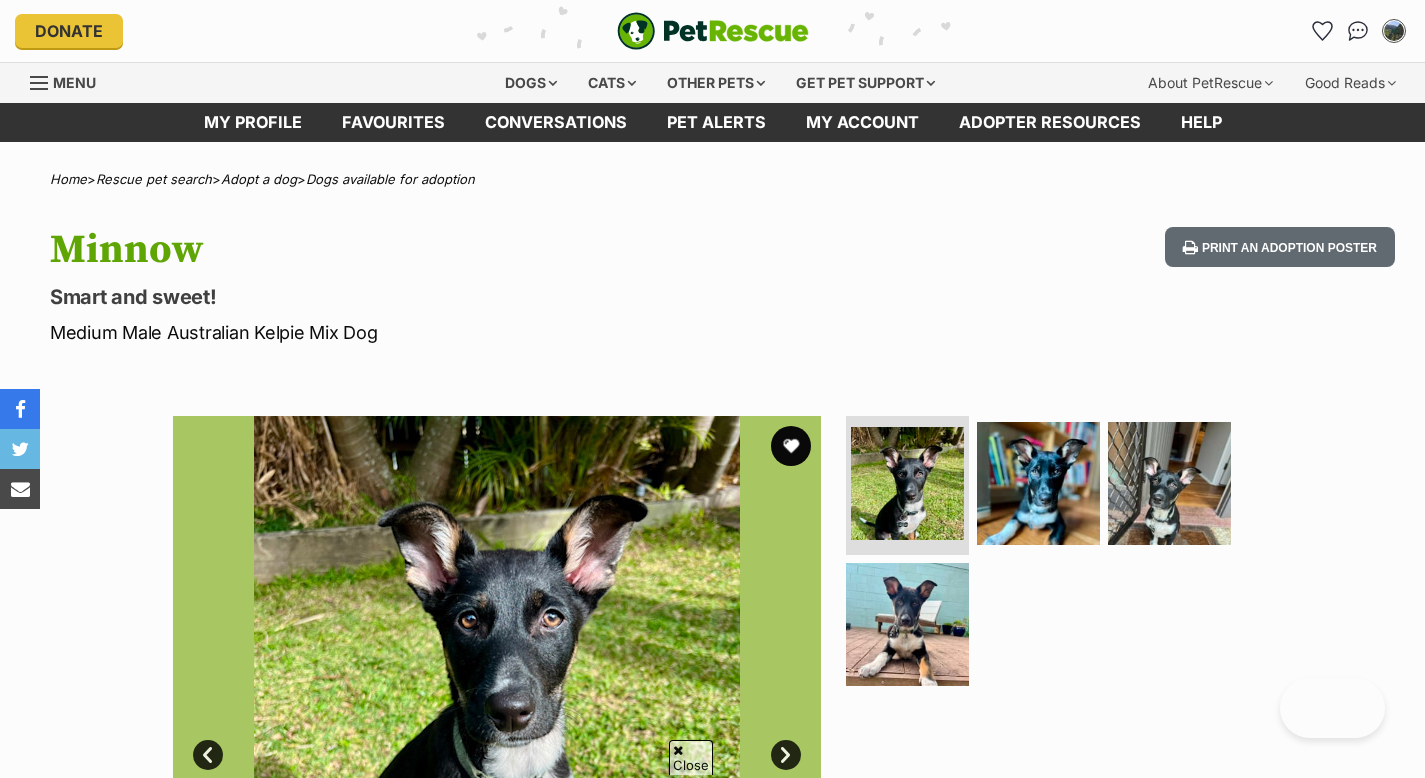 scroll, scrollTop: 284, scrollLeft: 0, axis: vertical 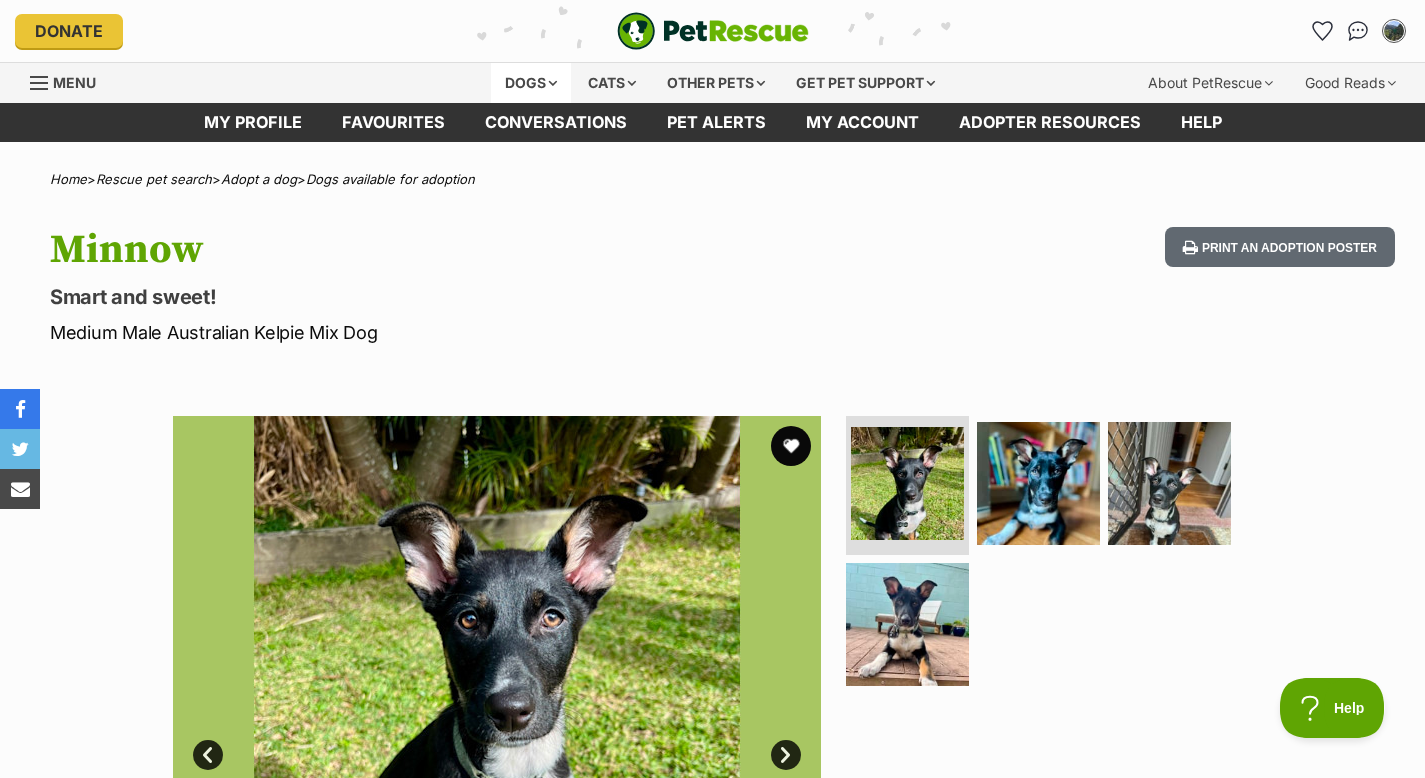 click on "Dogs" at bounding box center (531, 83) 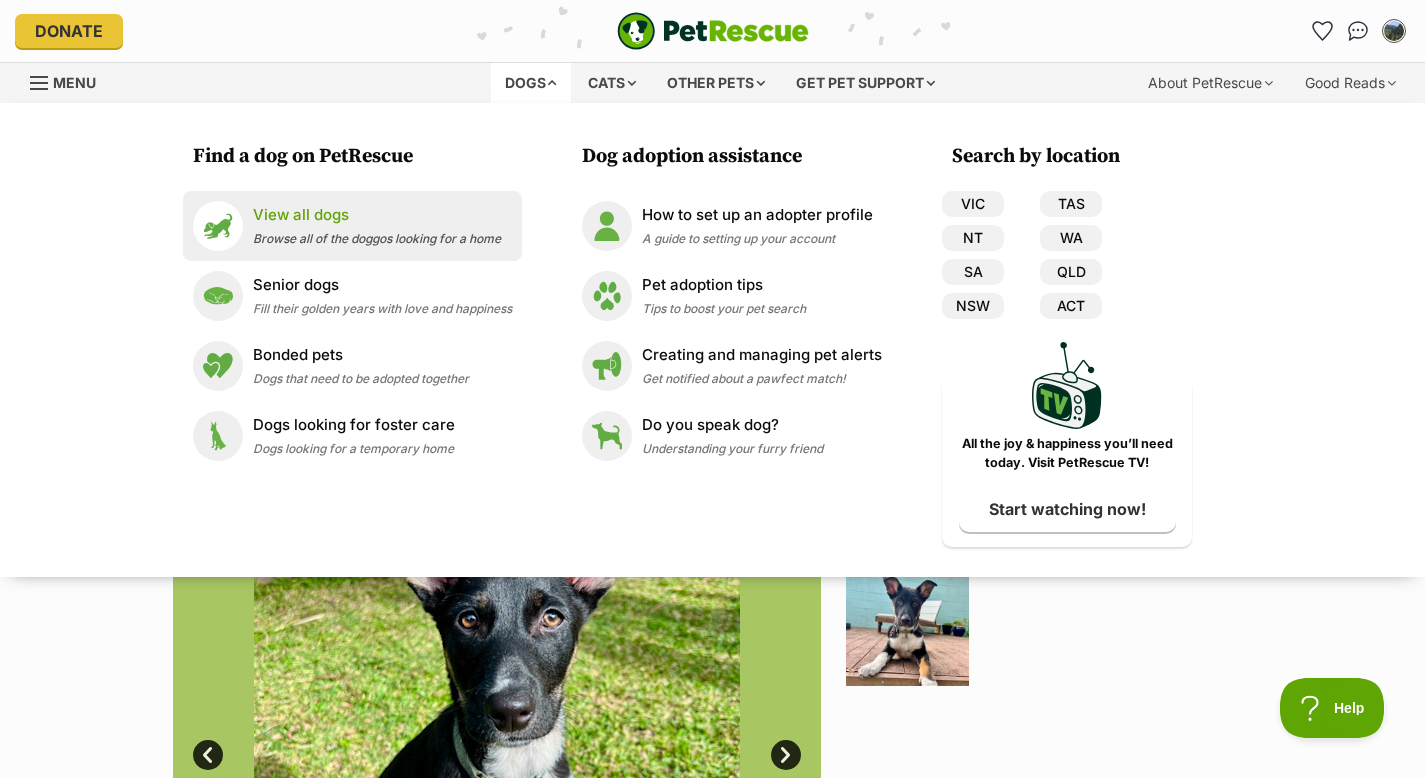 click on "View all dogs" at bounding box center [377, 215] 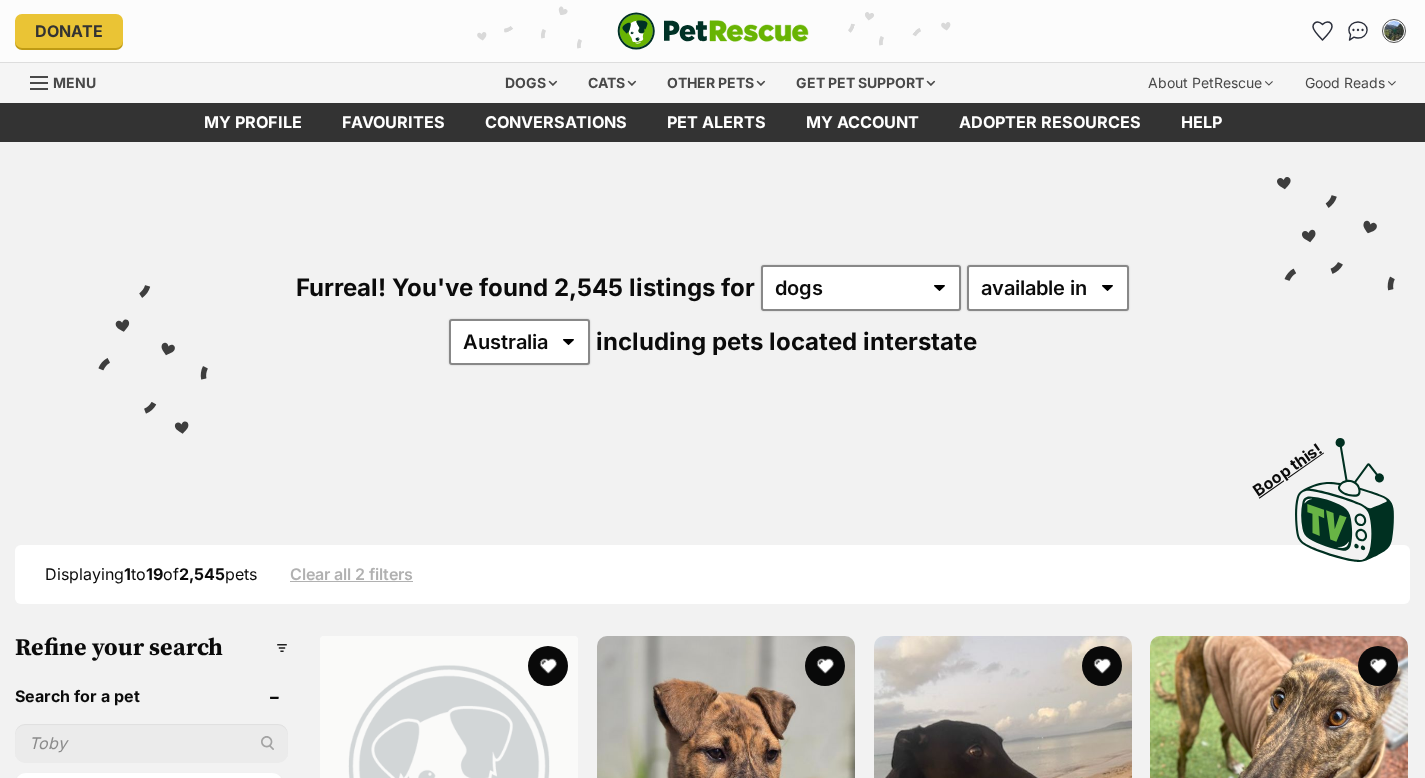 scroll, scrollTop: 0, scrollLeft: 0, axis: both 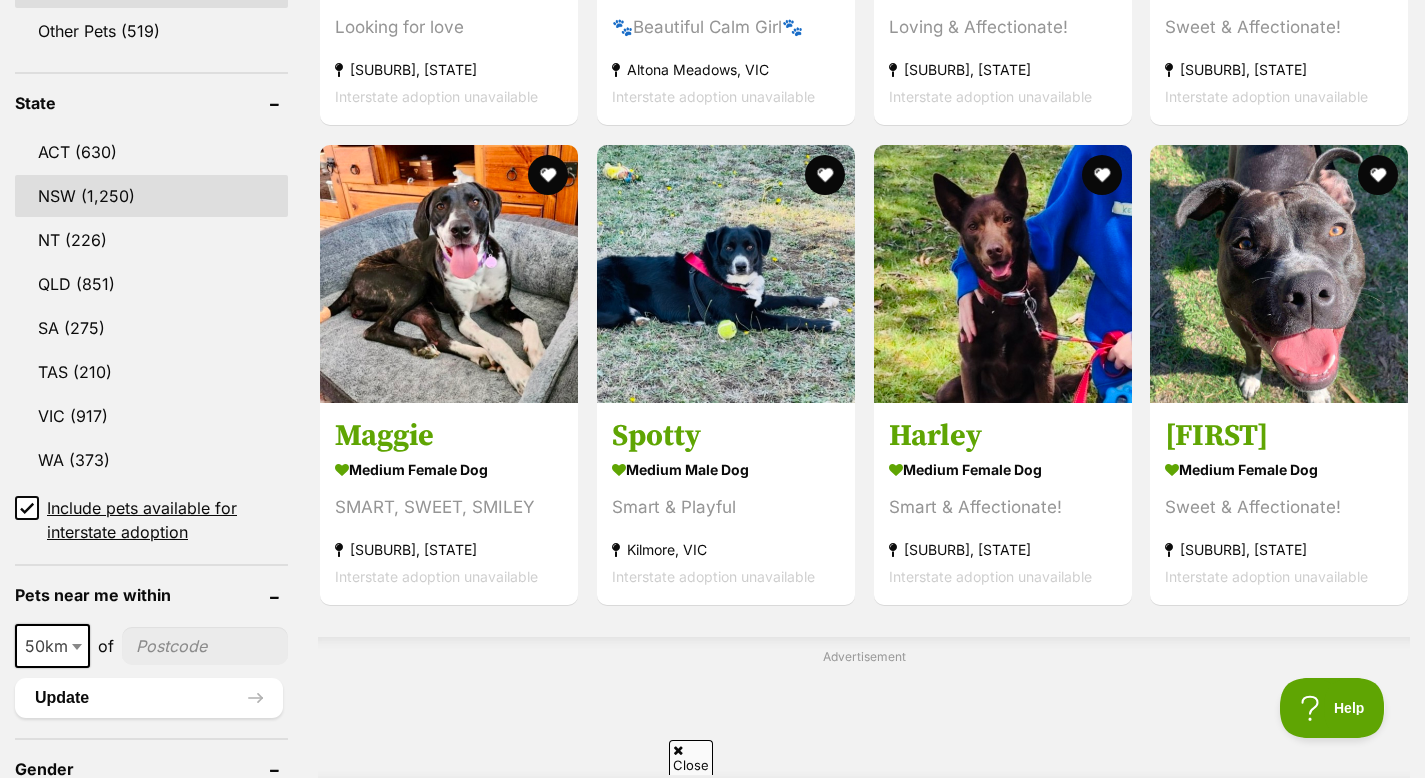 click on "NSW (1,250)" at bounding box center [151, 196] 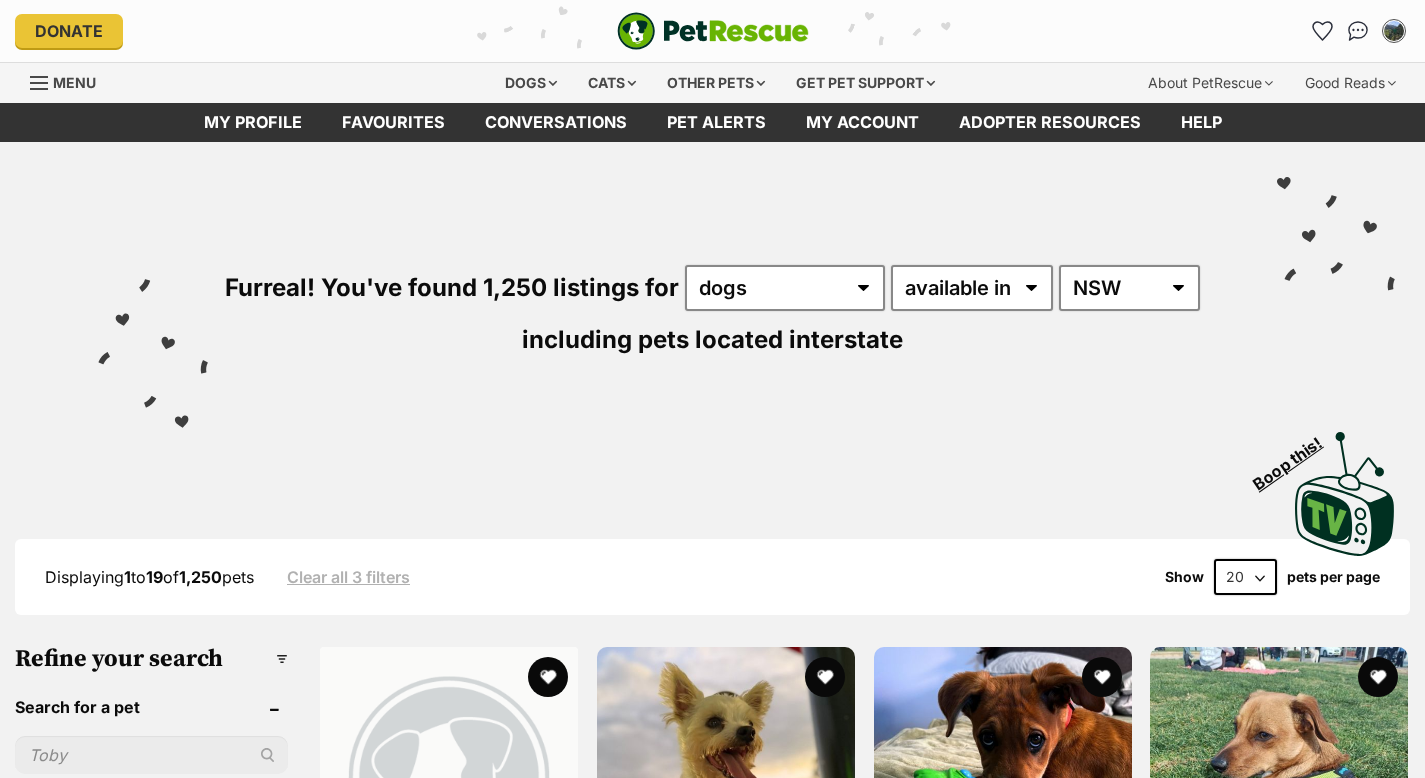 scroll, scrollTop: 0, scrollLeft: 0, axis: both 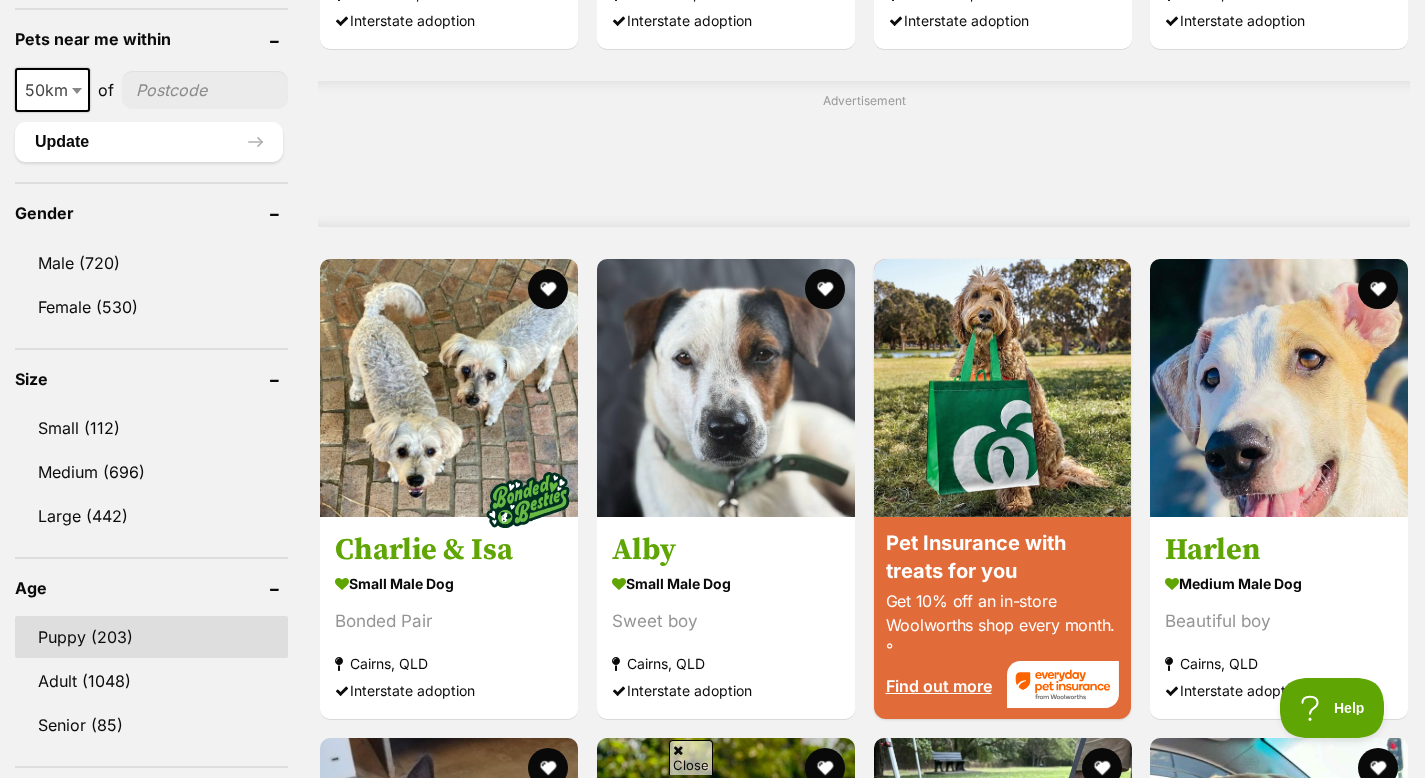 click on "Puppy (203)" at bounding box center [151, 637] 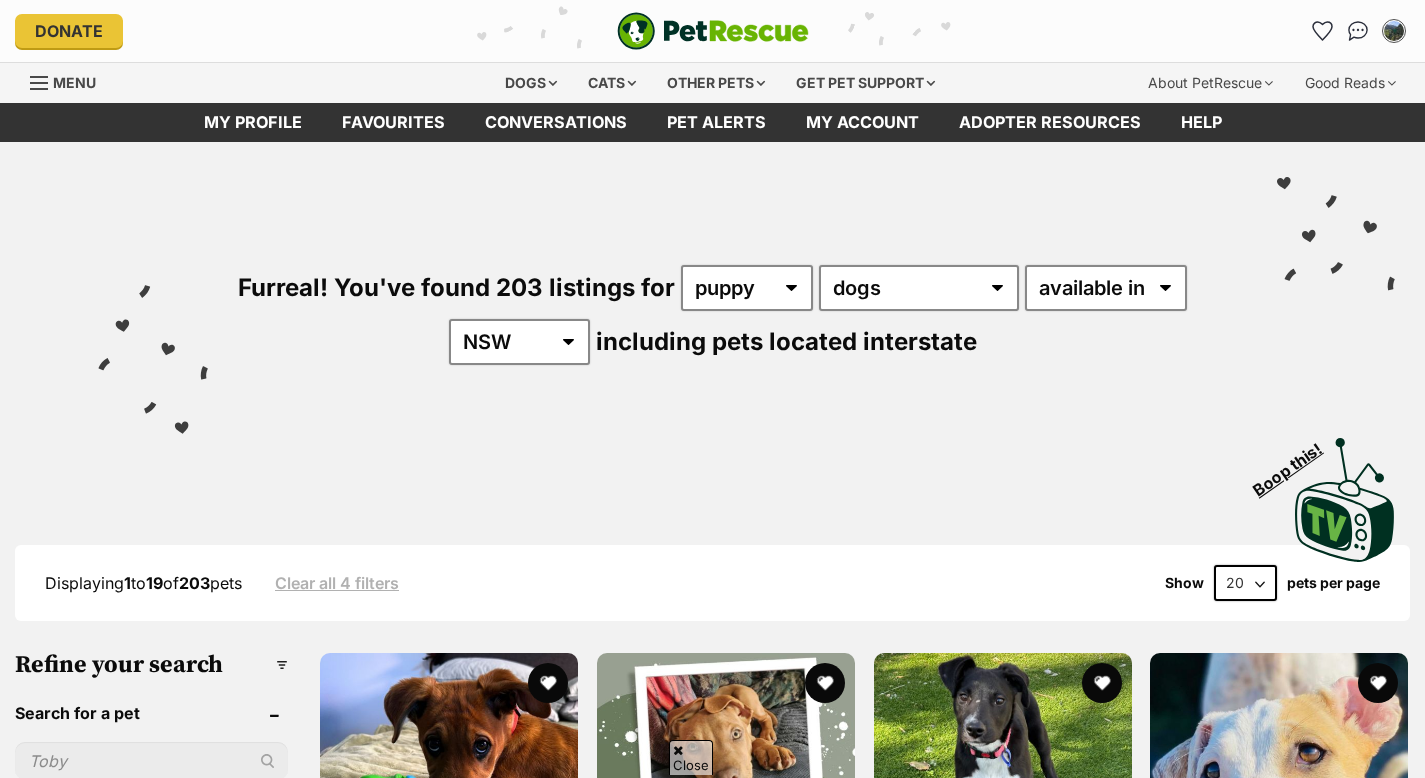 scroll, scrollTop: 870, scrollLeft: 0, axis: vertical 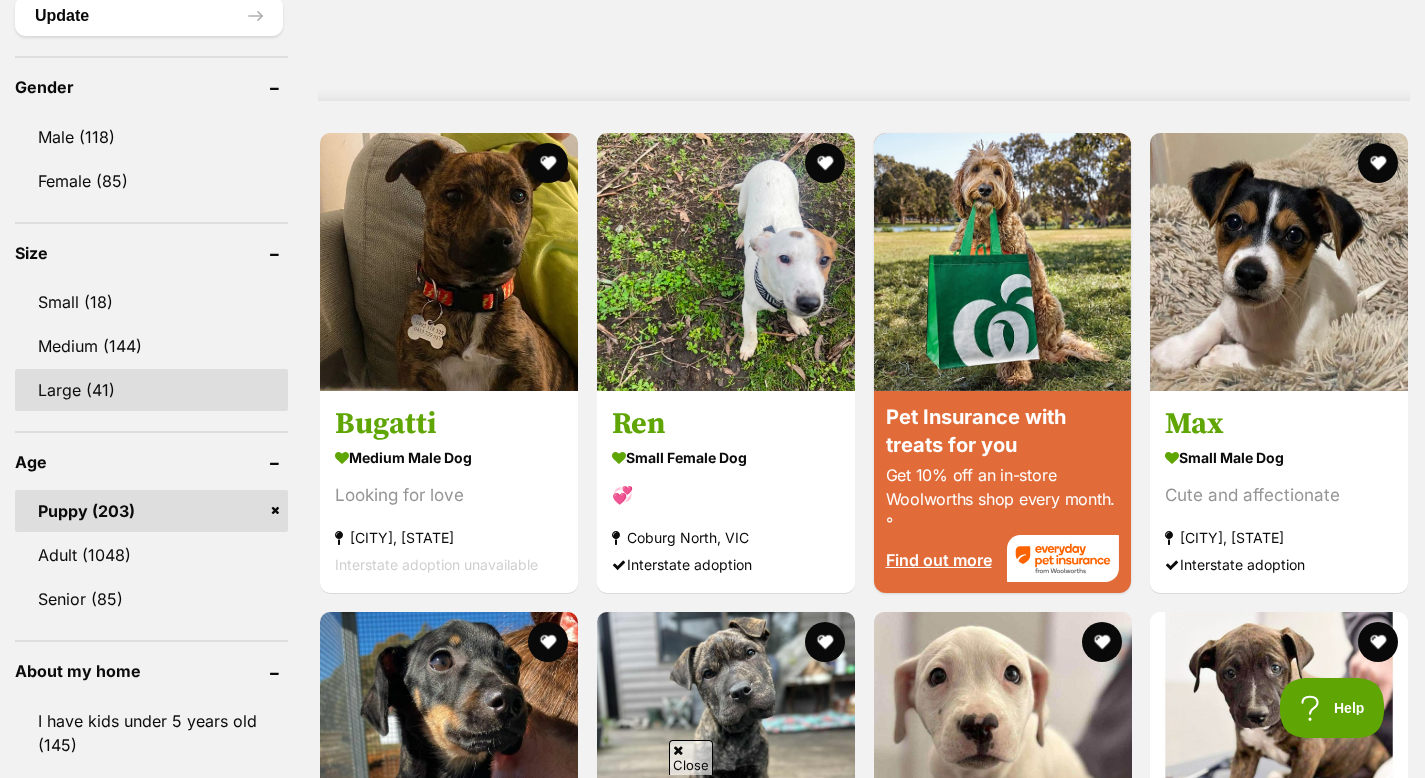 click on "Large (41)" at bounding box center [151, 390] 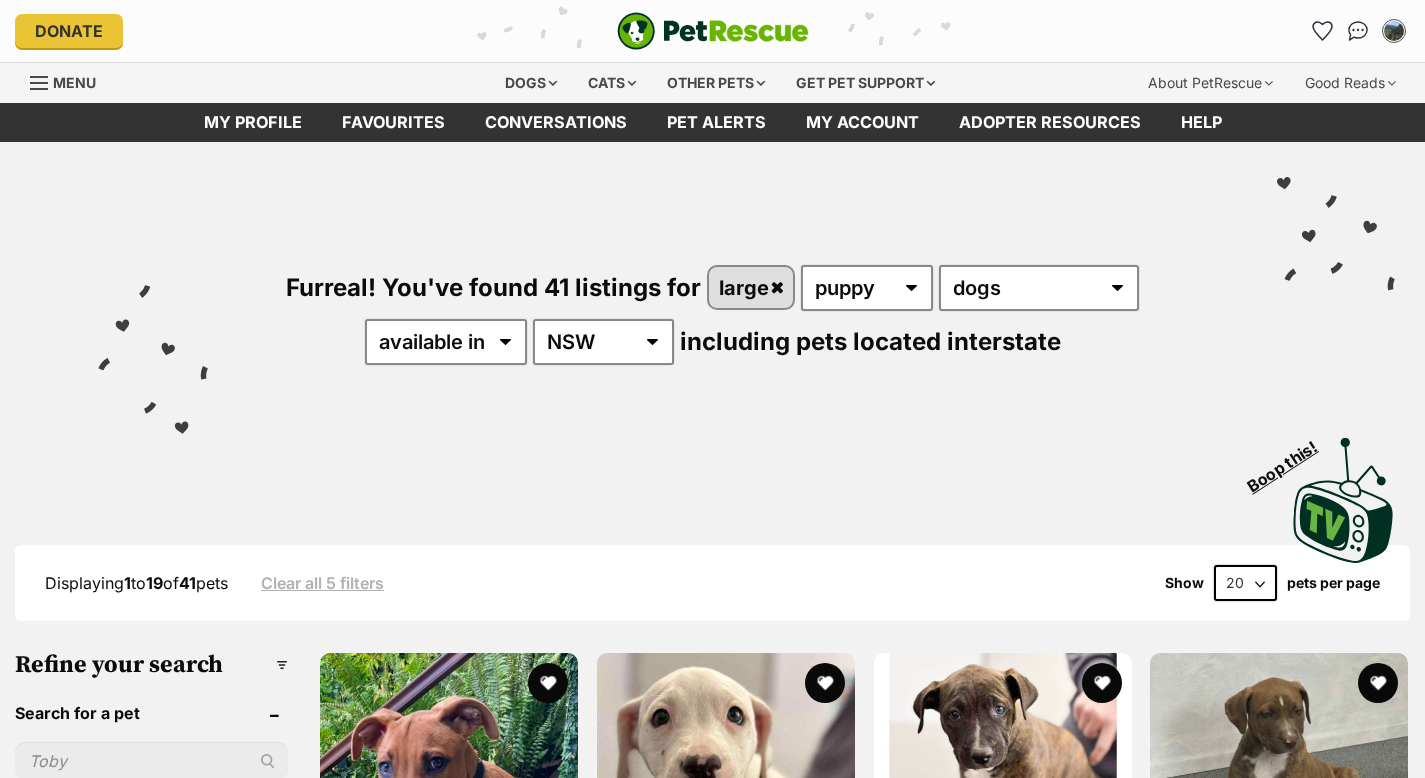scroll, scrollTop: 0, scrollLeft: 0, axis: both 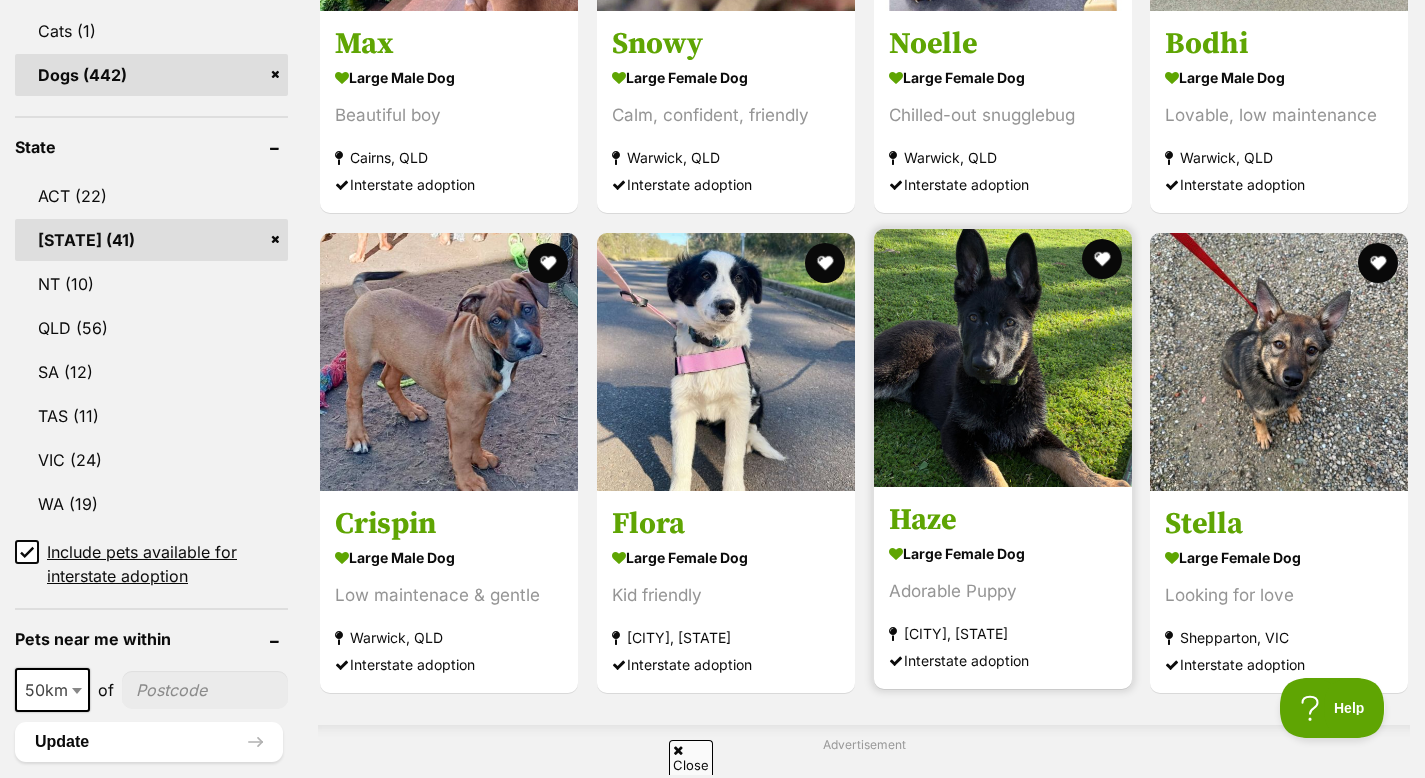 click at bounding box center (1003, 358) 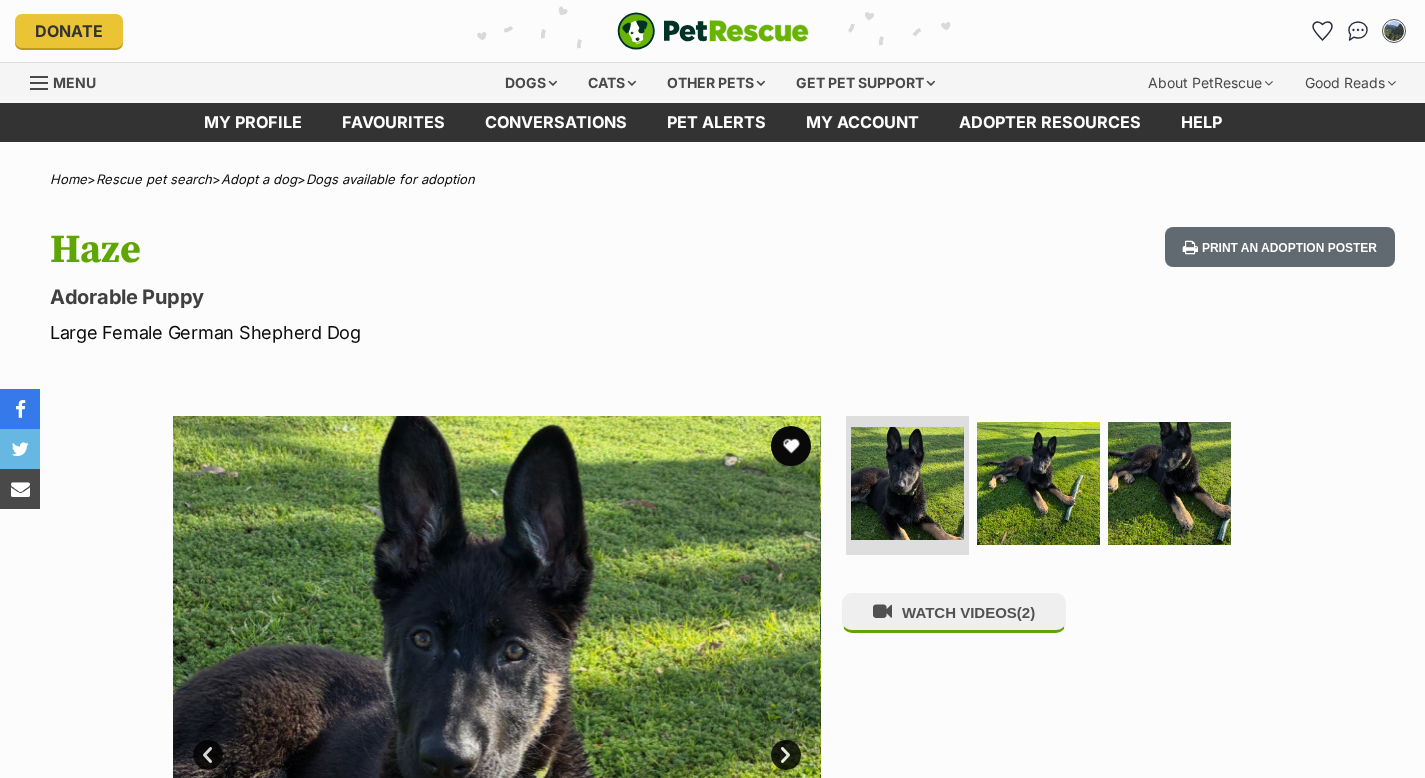 scroll, scrollTop: 0, scrollLeft: 0, axis: both 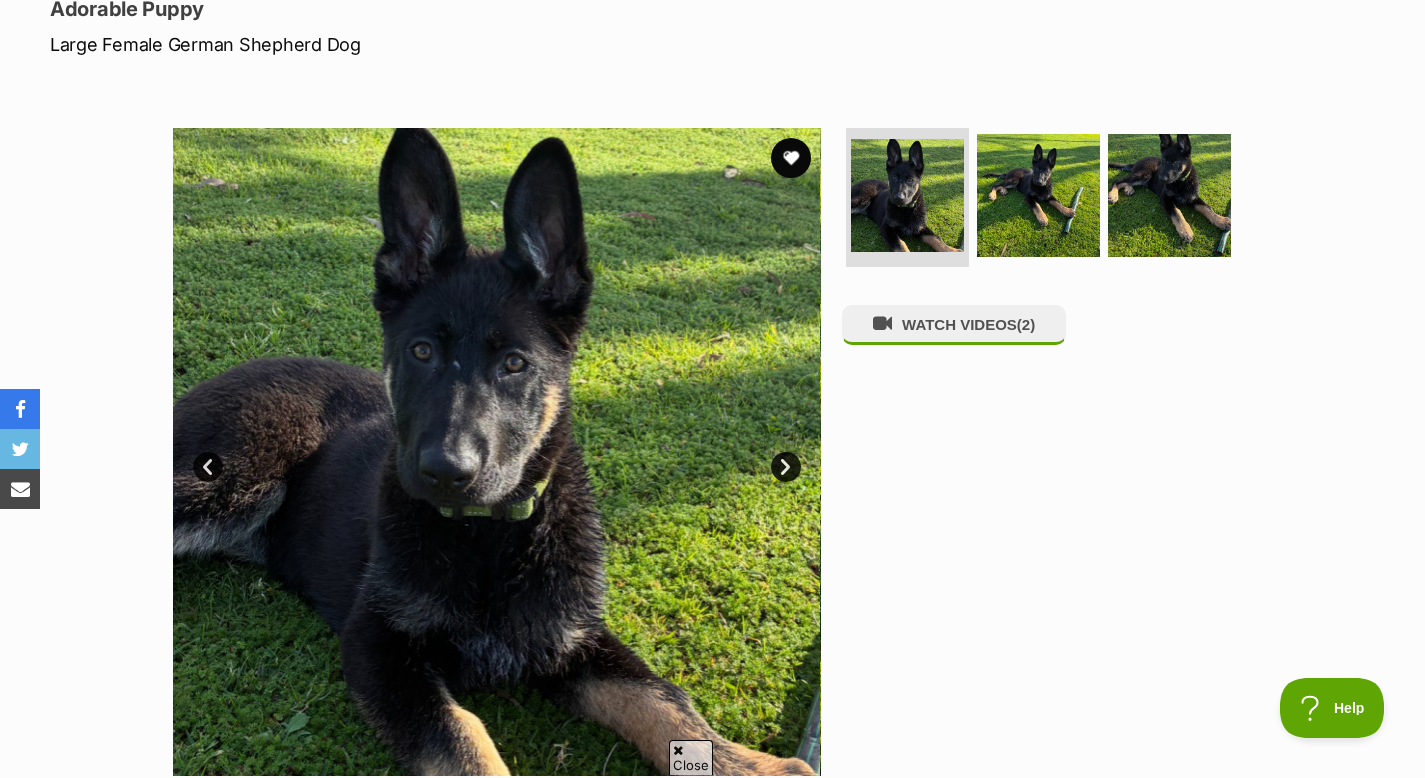 click on "Next" at bounding box center [786, 467] 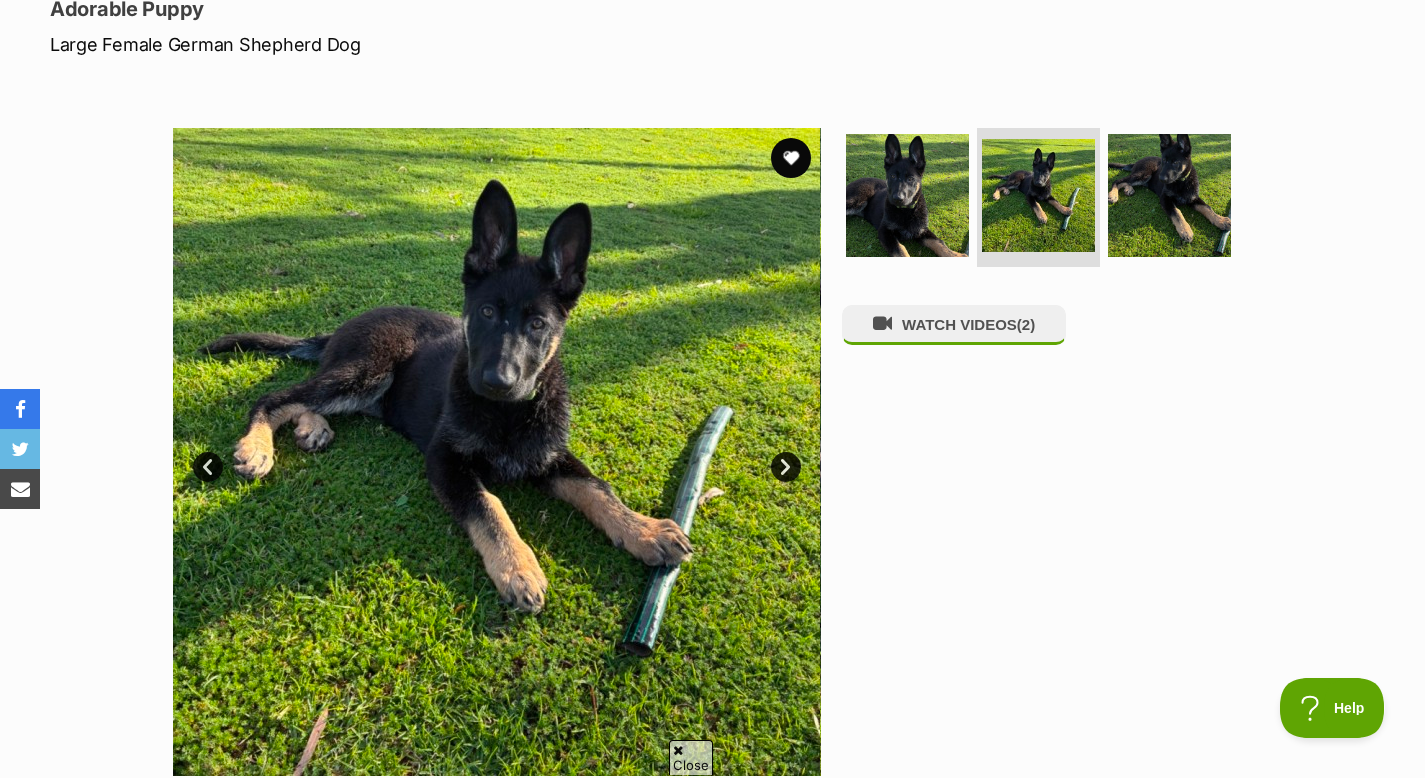 click on "Next" at bounding box center [786, 467] 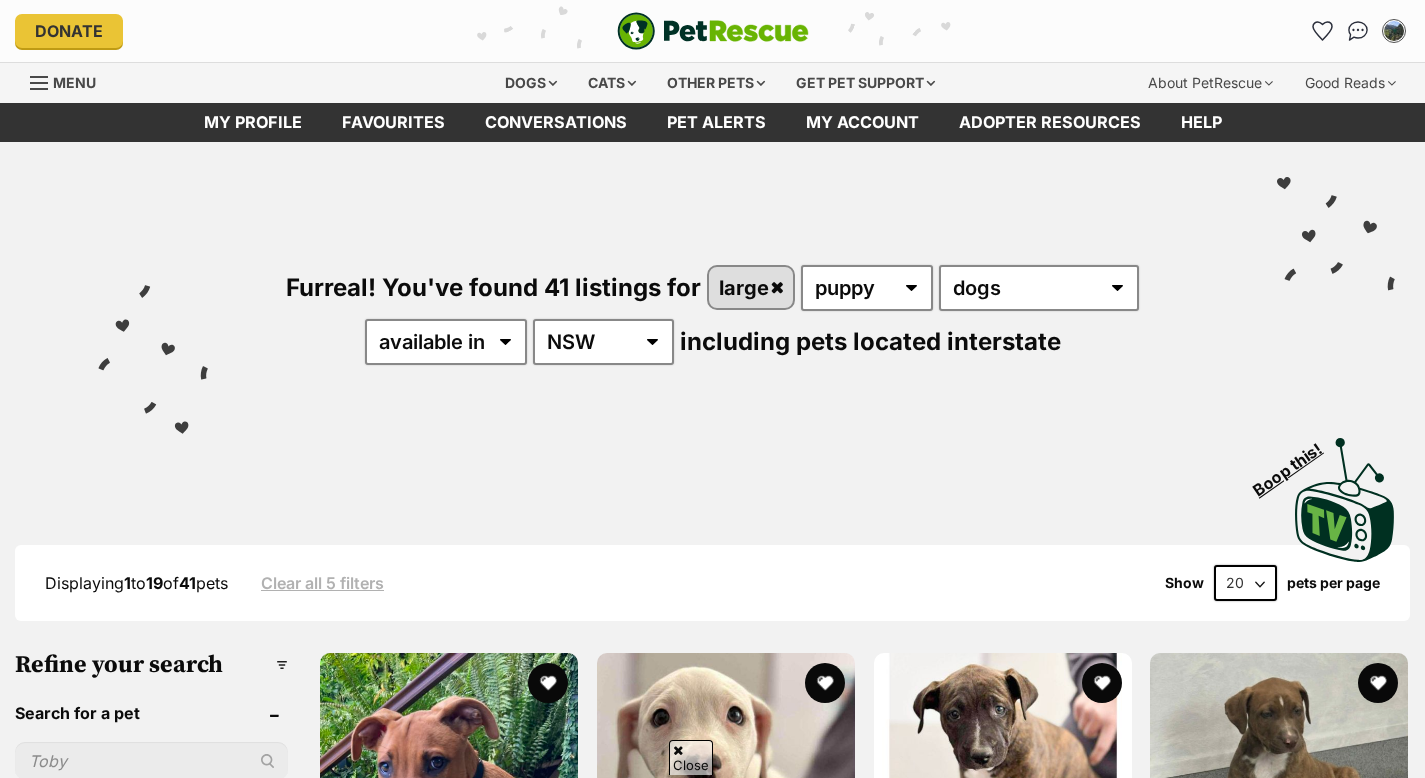 scroll, scrollTop: 900, scrollLeft: 0, axis: vertical 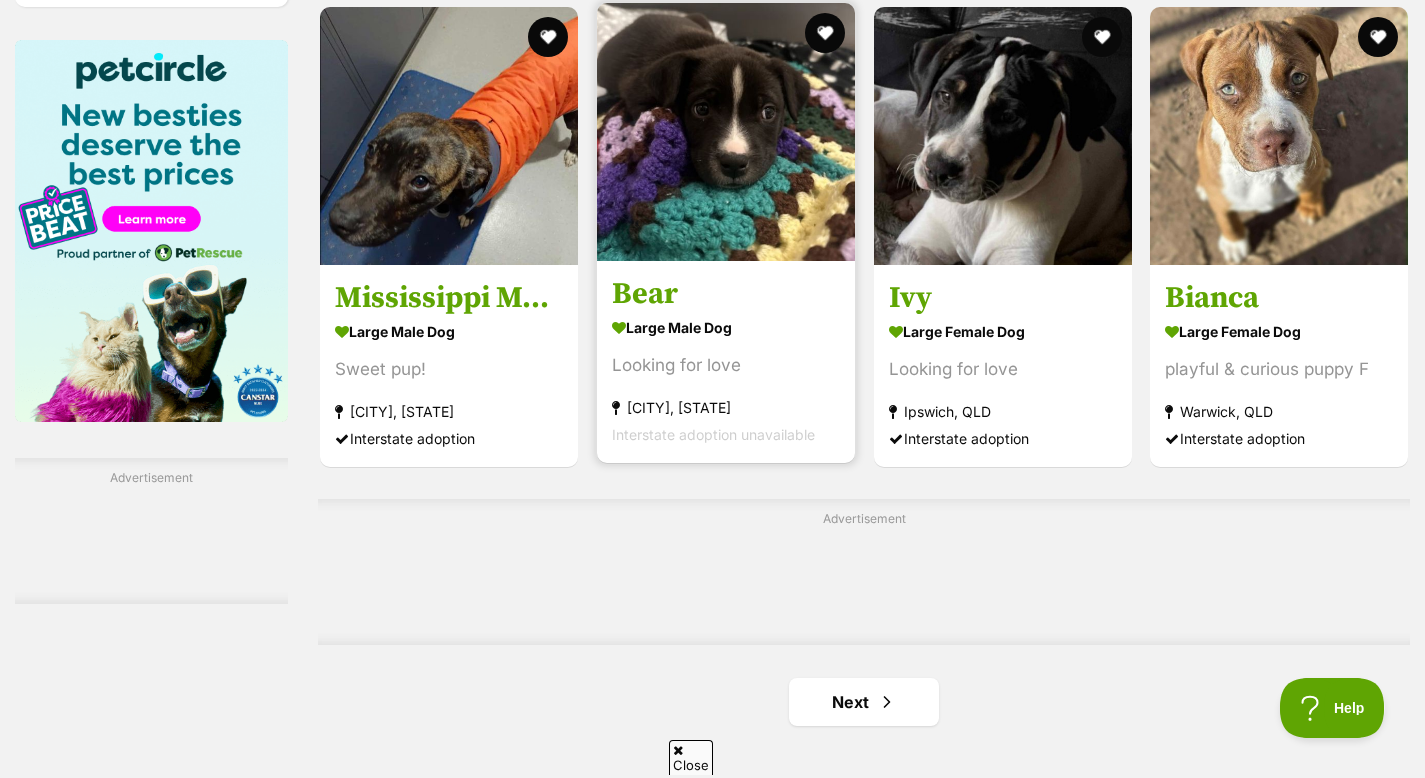click at bounding box center [726, 132] 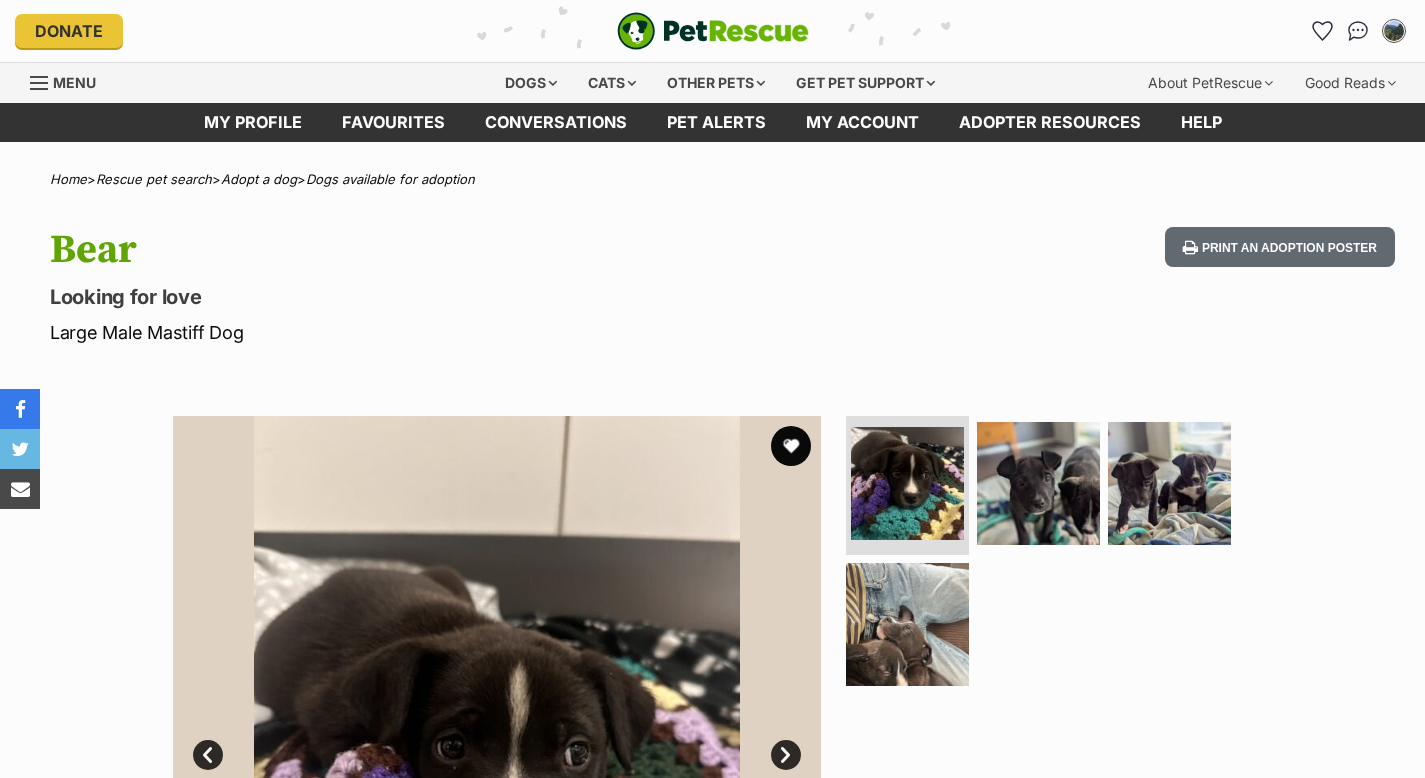 scroll, scrollTop: 0, scrollLeft: 0, axis: both 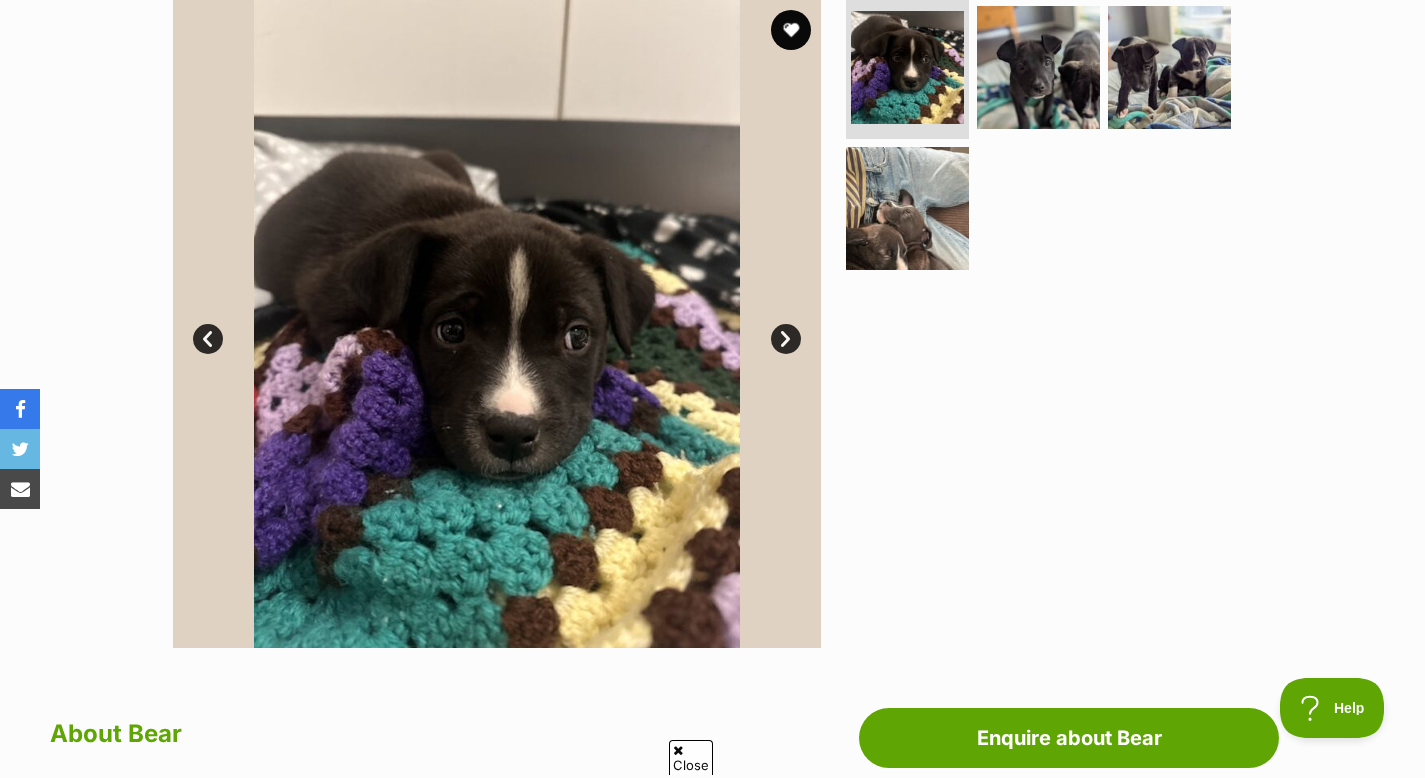 click on "Next" at bounding box center [786, 339] 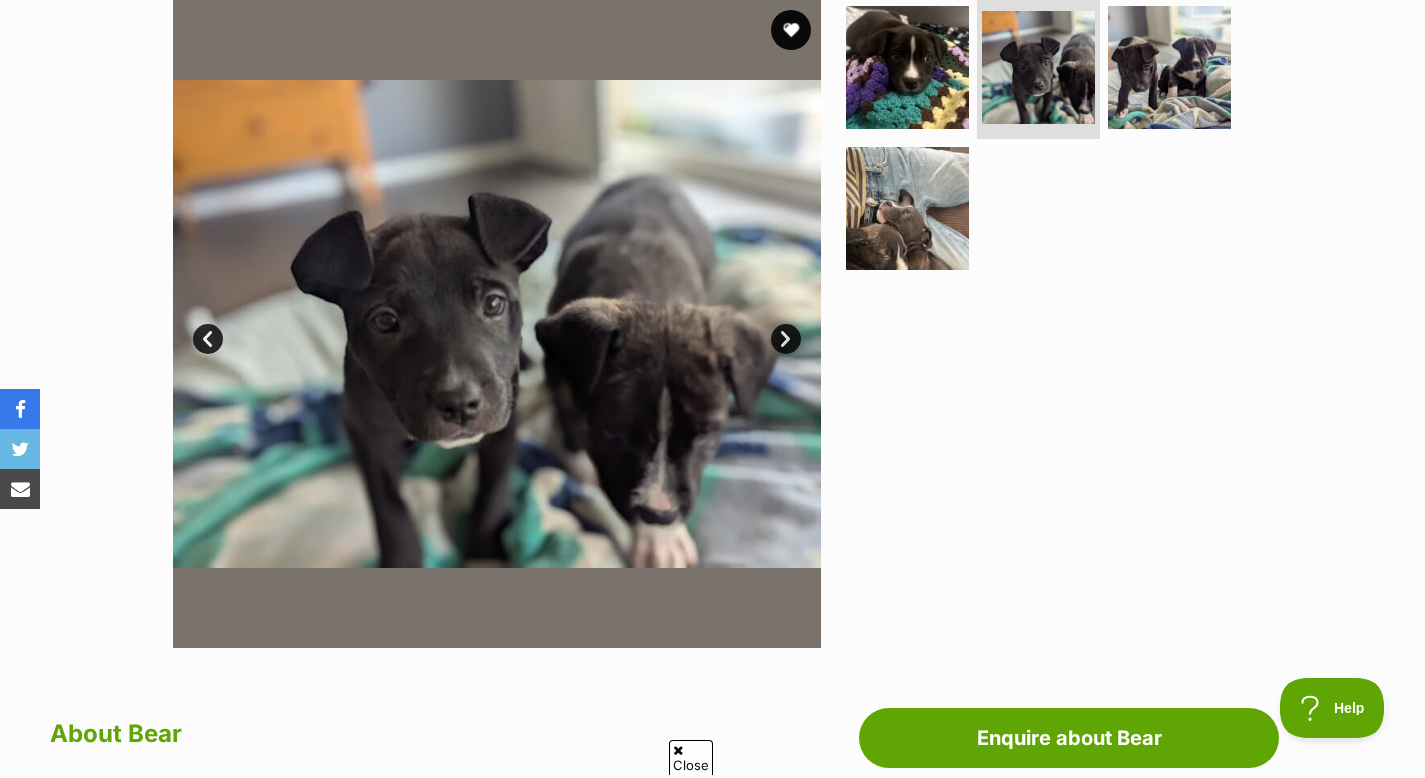 click on "Next" at bounding box center (786, 339) 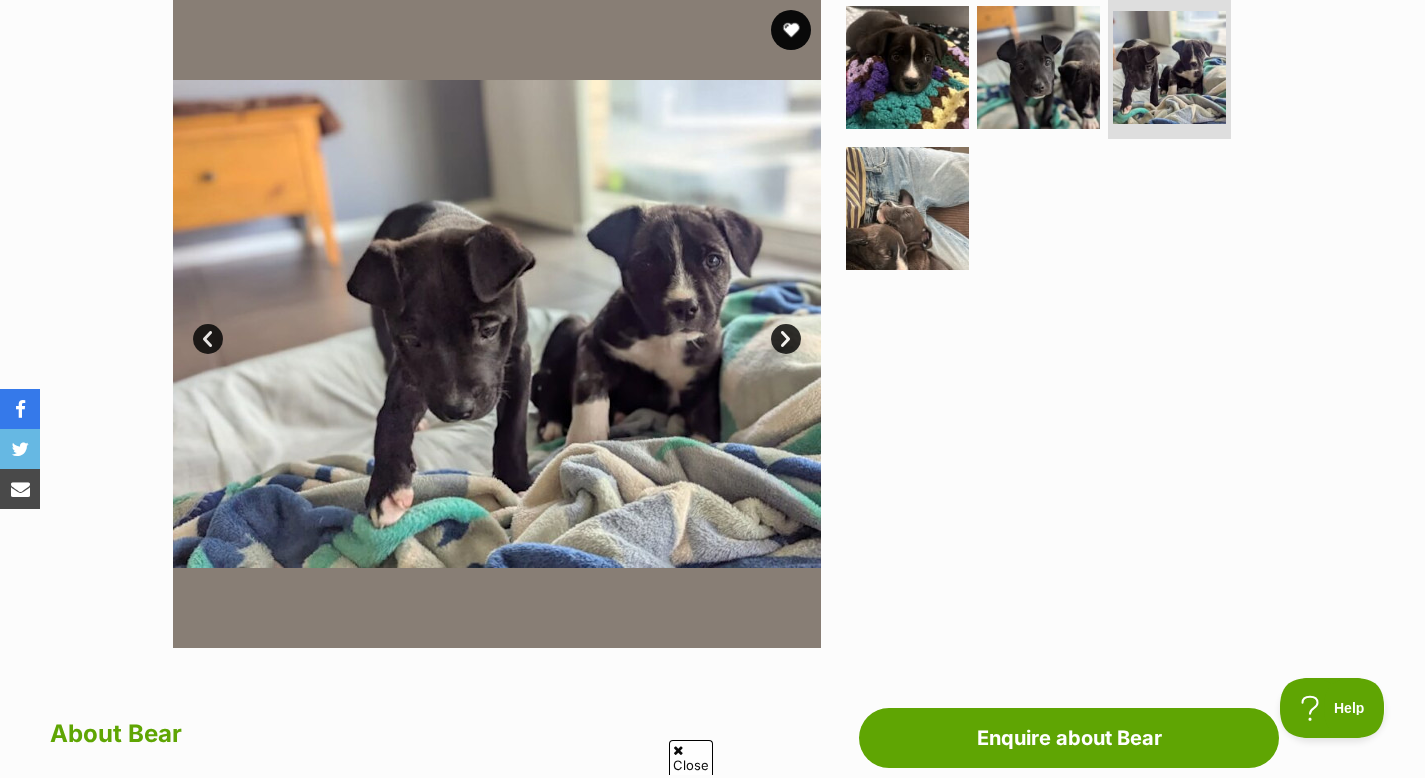 click on "Next" at bounding box center [786, 339] 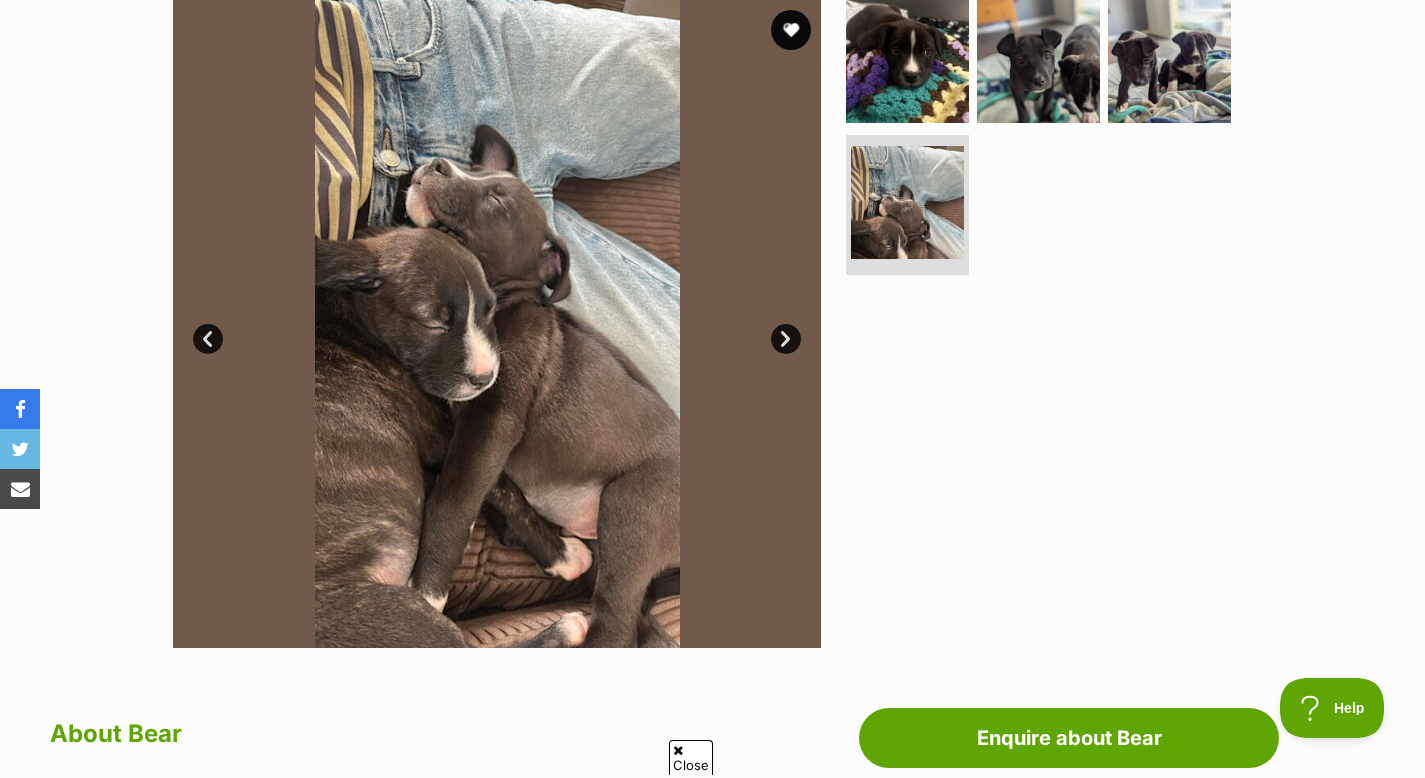 click on "Next" at bounding box center [786, 339] 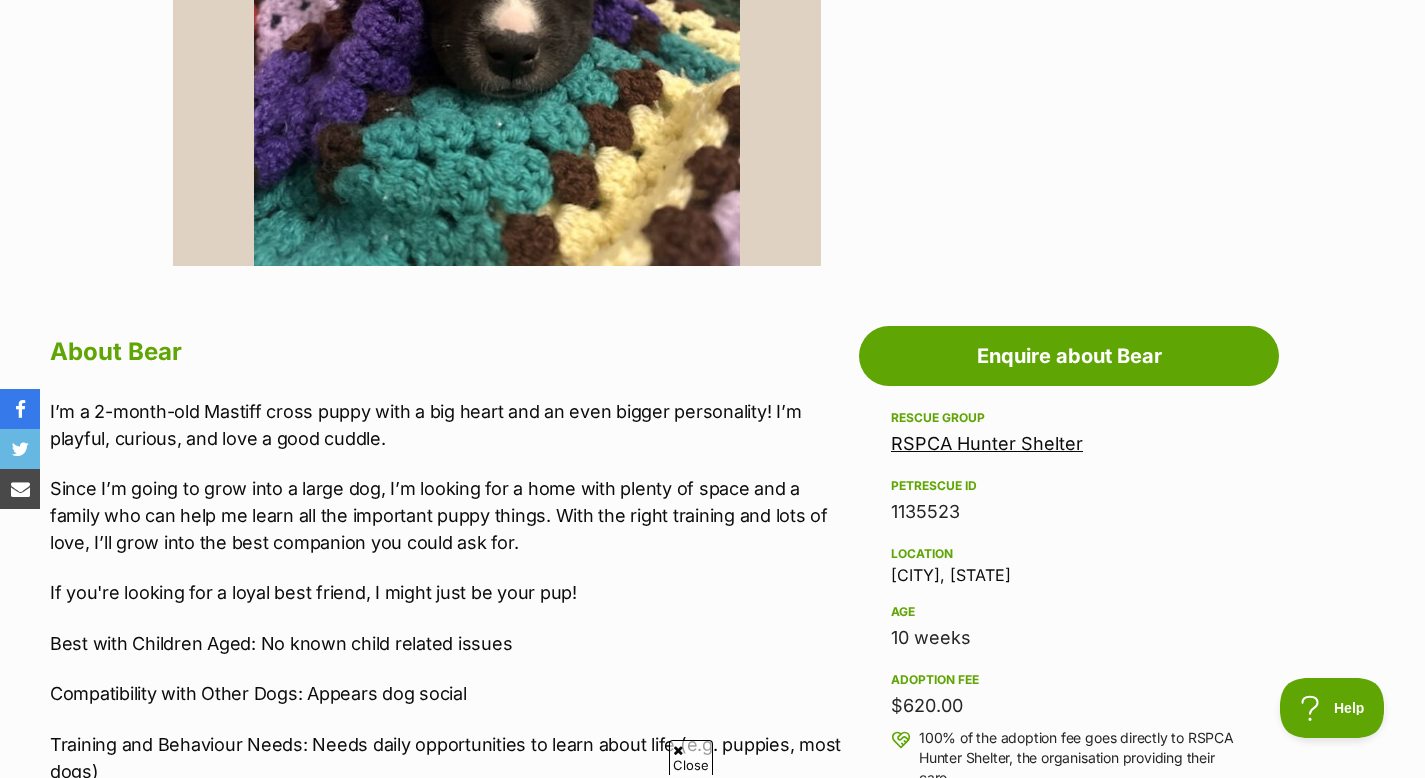 scroll, scrollTop: 930, scrollLeft: 0, axis: vertical 